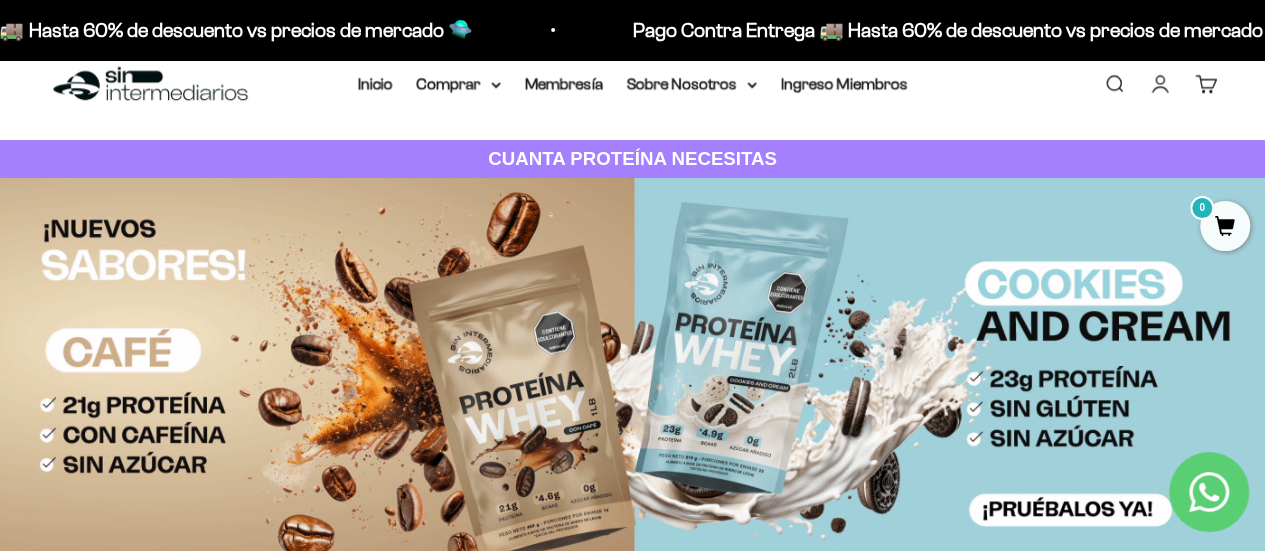 scroll, scrollTop: 0, scrollLeft: 0, axis: both 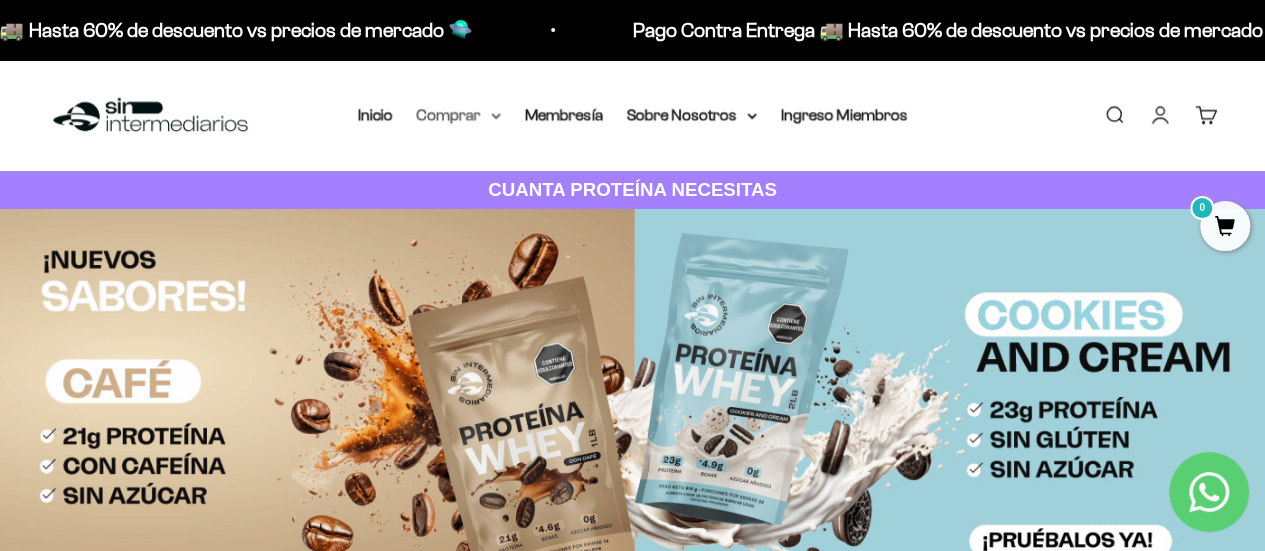 click on "Comprar" at bounding box center (459, 115) 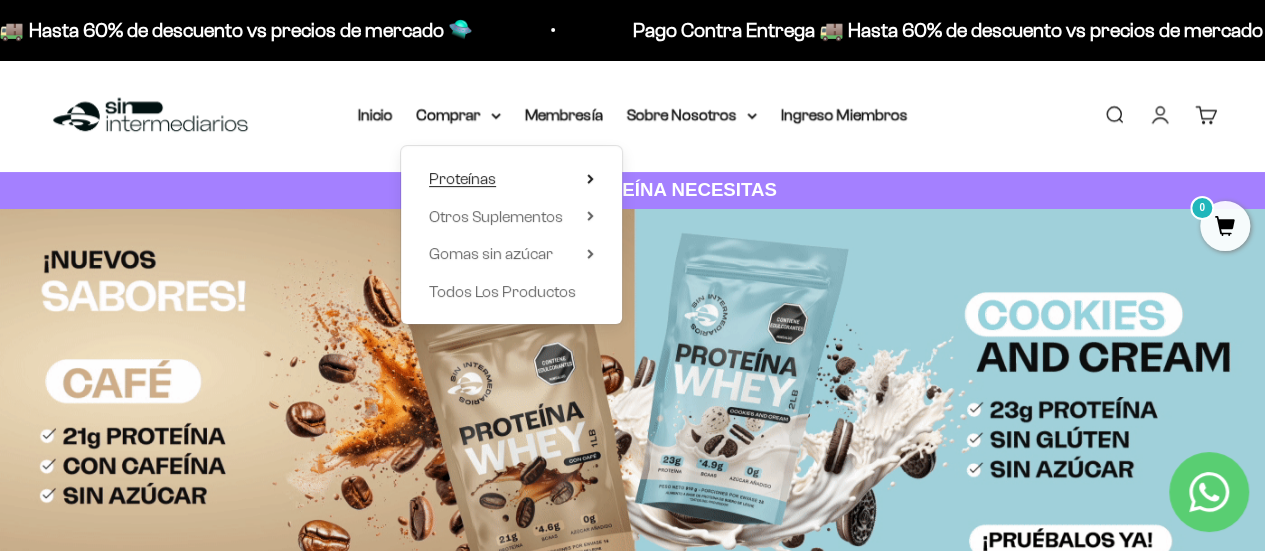 click on "Proteínas" at bounding box center (462, 178) 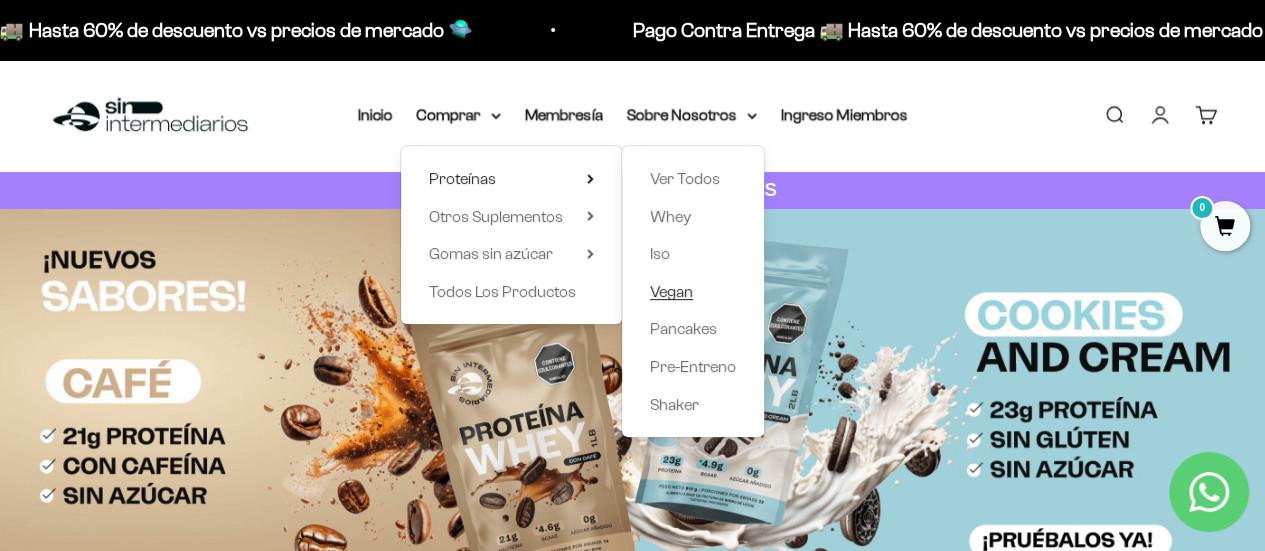 click on "Vegan" at bounding box center [671, 291] 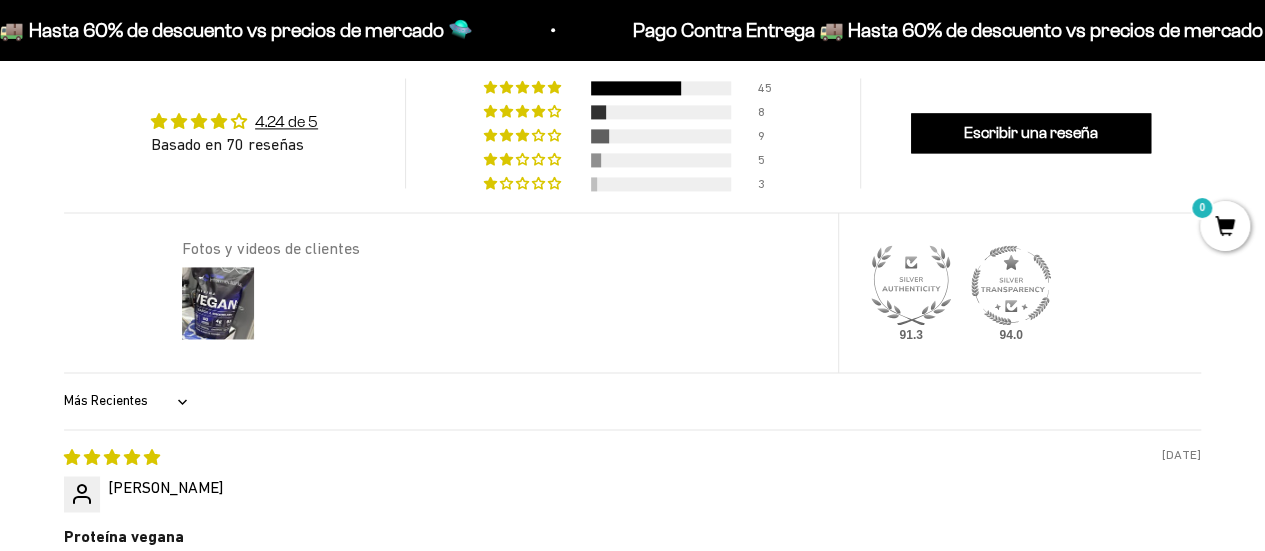 scroll, scrollTop: 0, scrollLeft: 0, axis: both 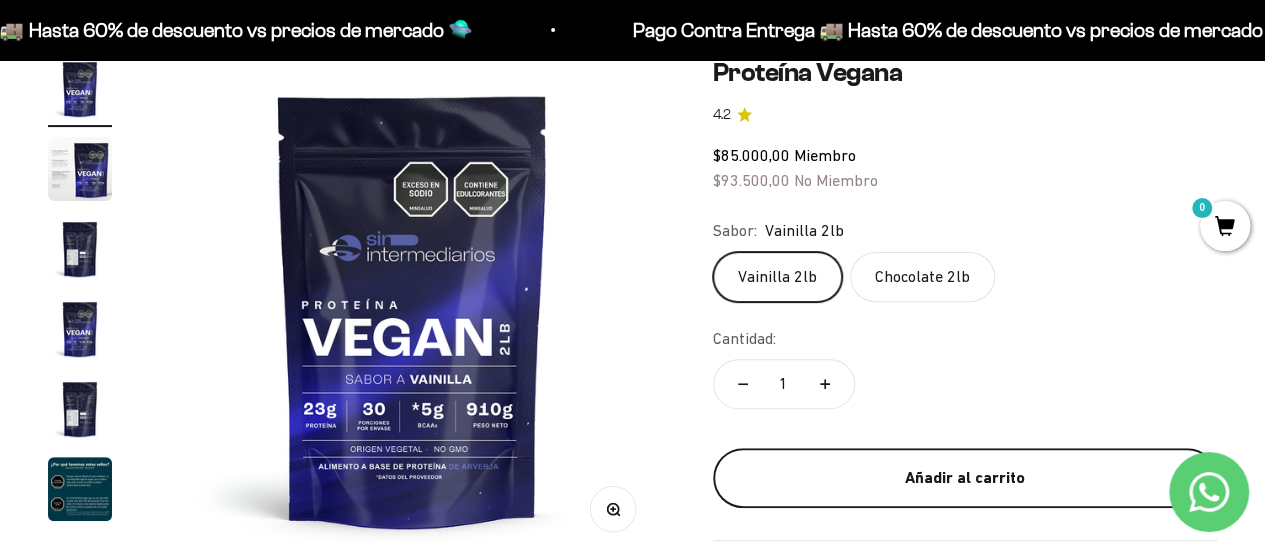 click on "Añadir al carrito" at bounding box center [965, 478] 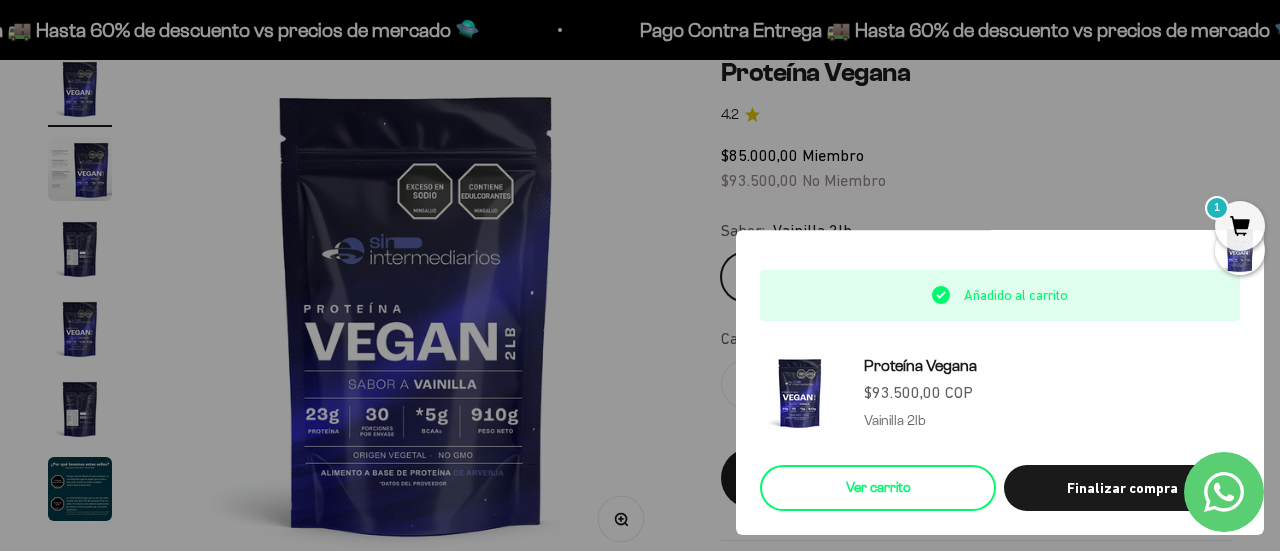 click on "Ver carrito" at bounding box center [878, 488] 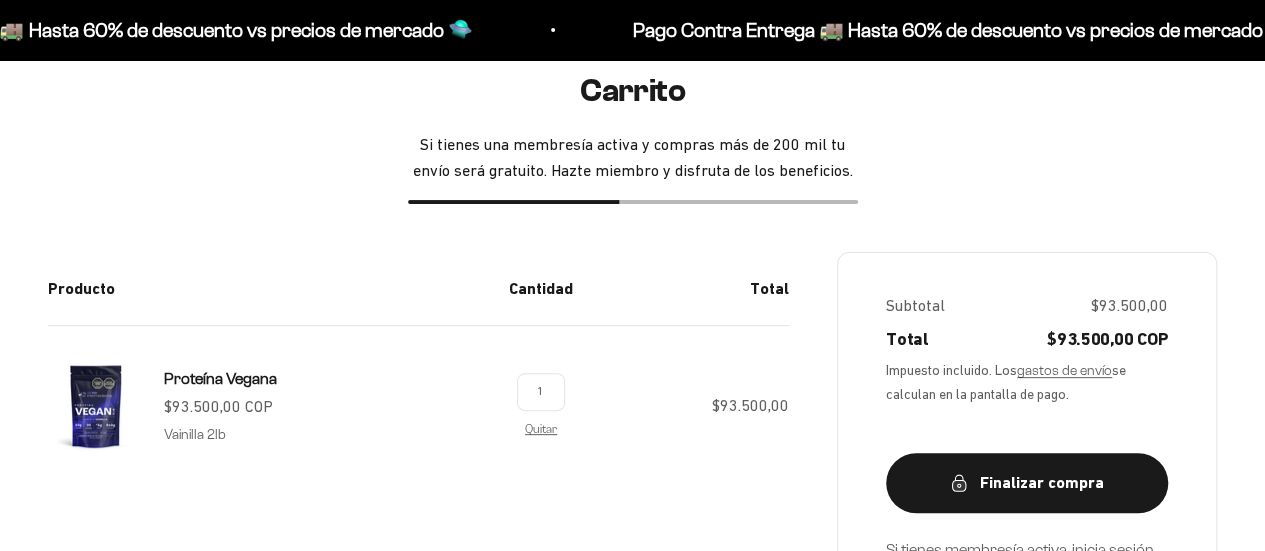 scroll, scrollTop: 0, scrollLeft: 0, axis: both 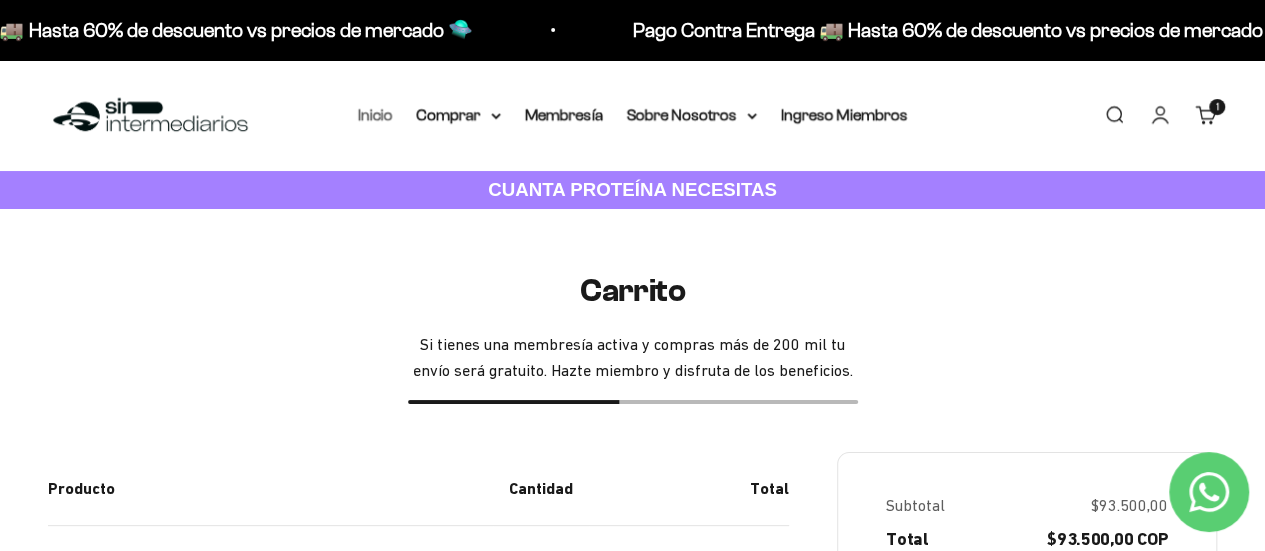 click on "Inicio" at bounding box center [375, 114] 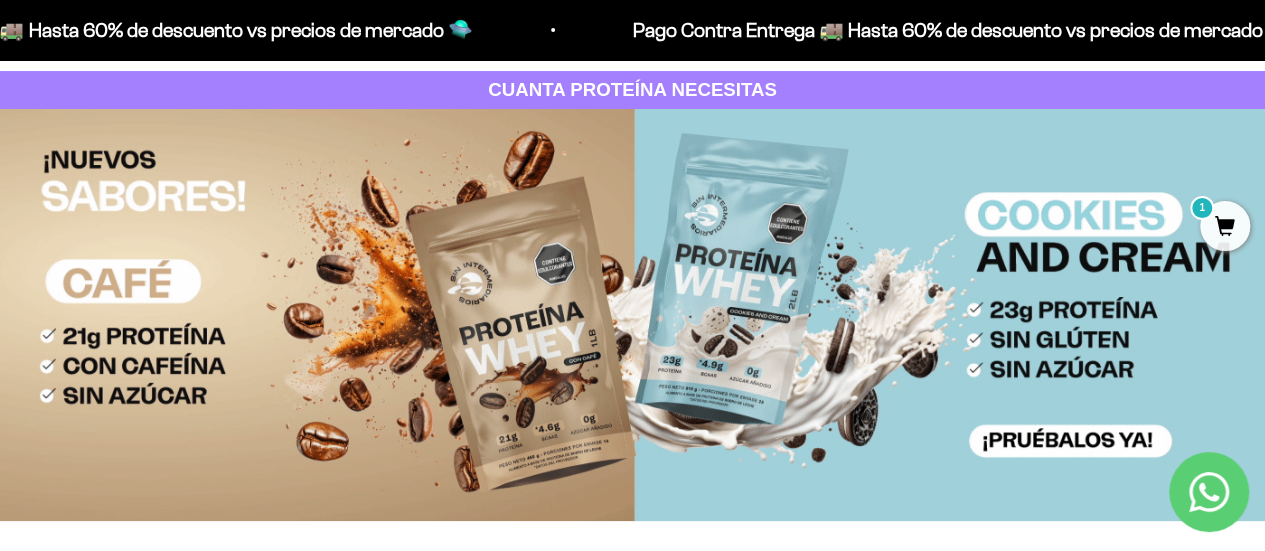 scroll, scrollTop: 0, scrollLeft: 0, axis: both 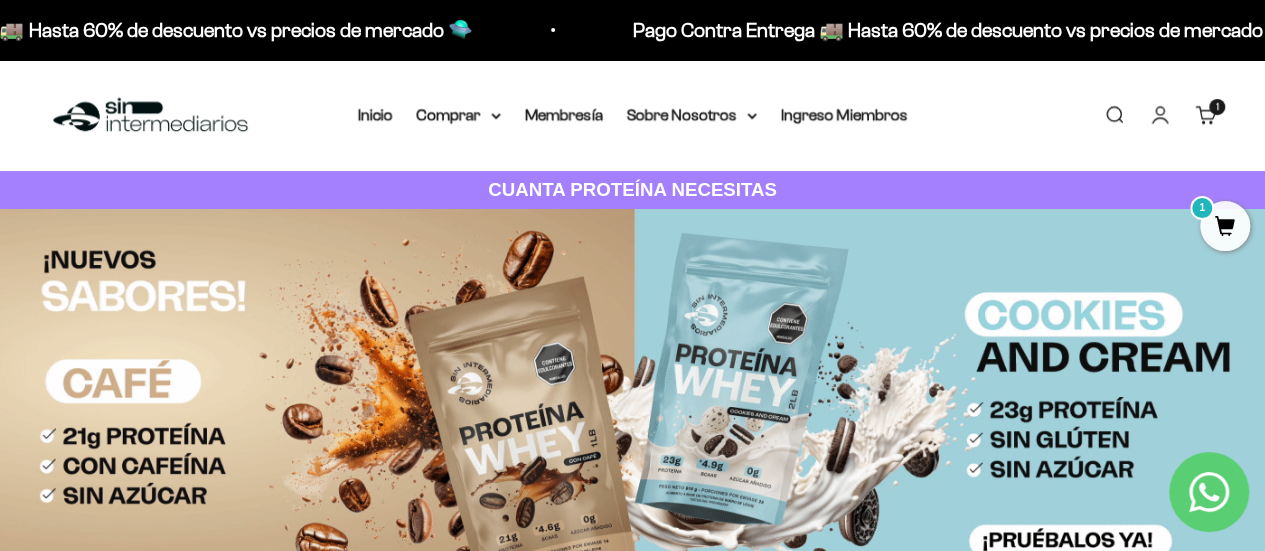 click on "1" at bounding box center (1225, 226) 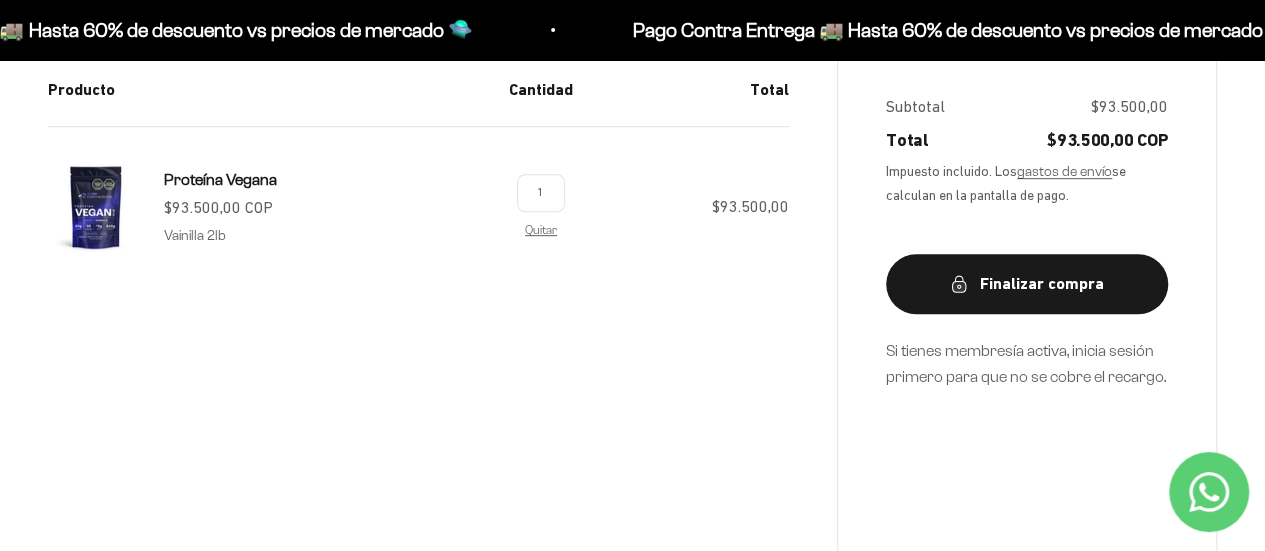 scroll, scrollTop: 400, scrollLeft: 0, axis: vertical 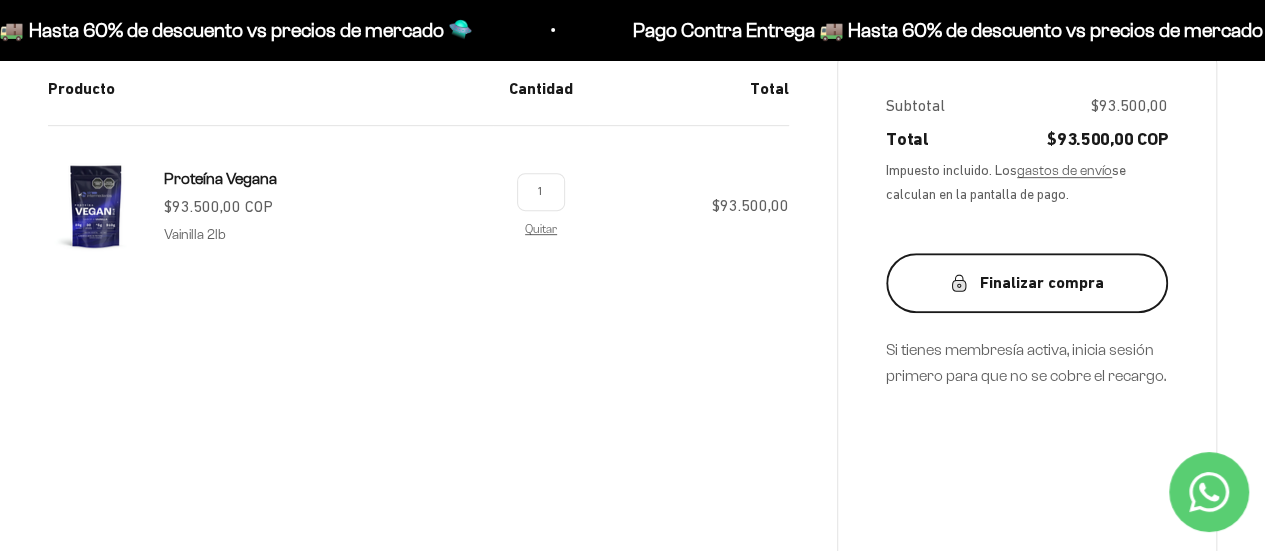 click on "Finalizar compra" at bounding box center (1027, 283) 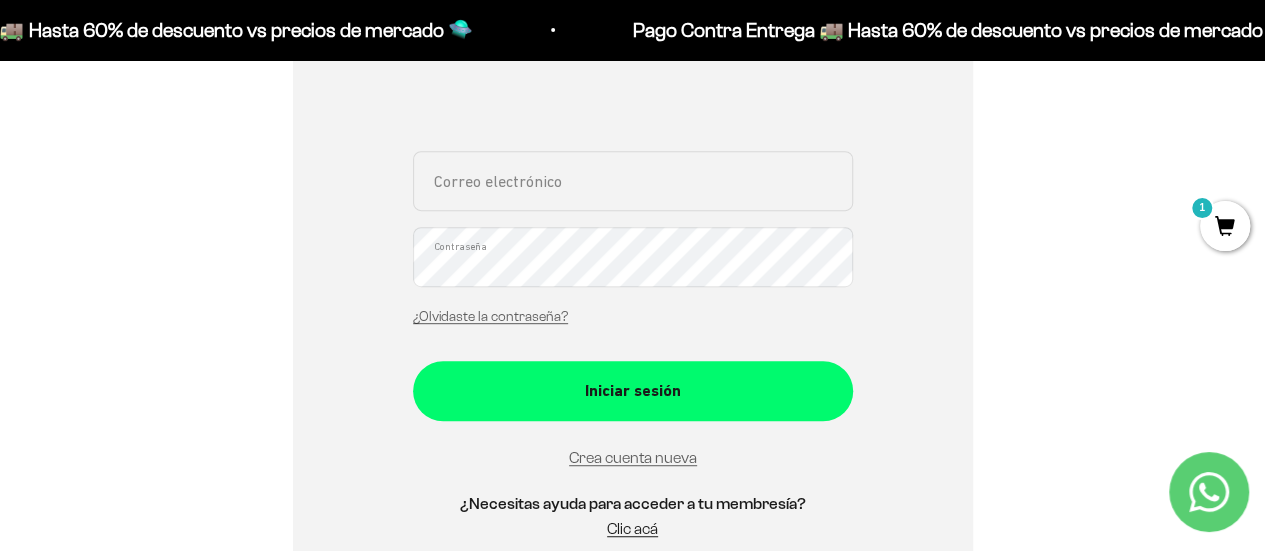 scroll, scrollTop: 300, scrollLeft: 0, axis: vertical 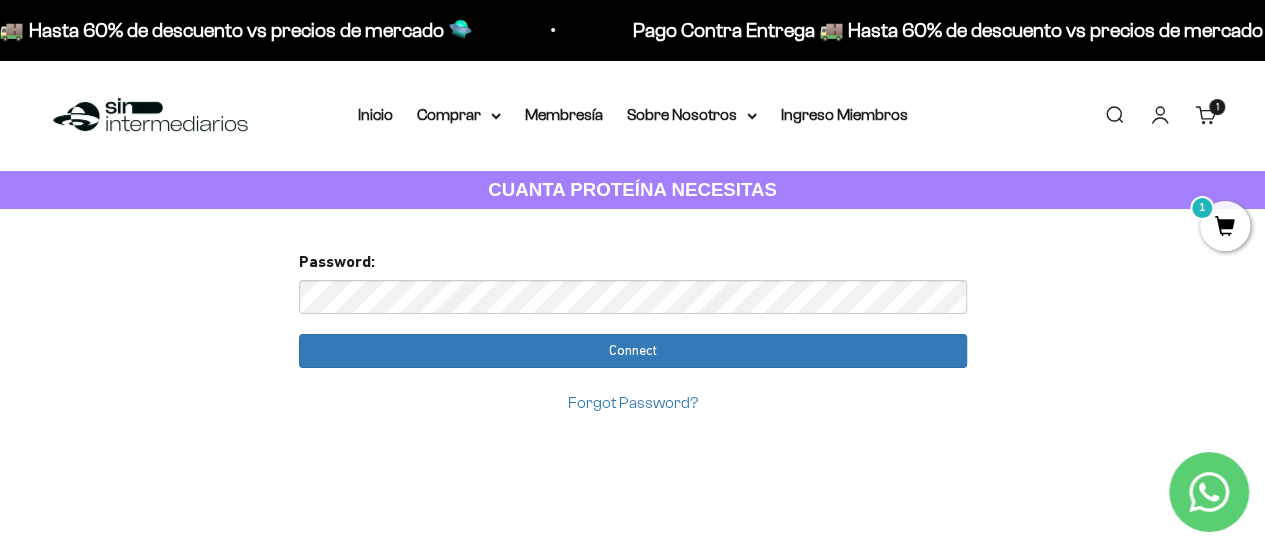 click on "1" at bounding box center [1225, 226] 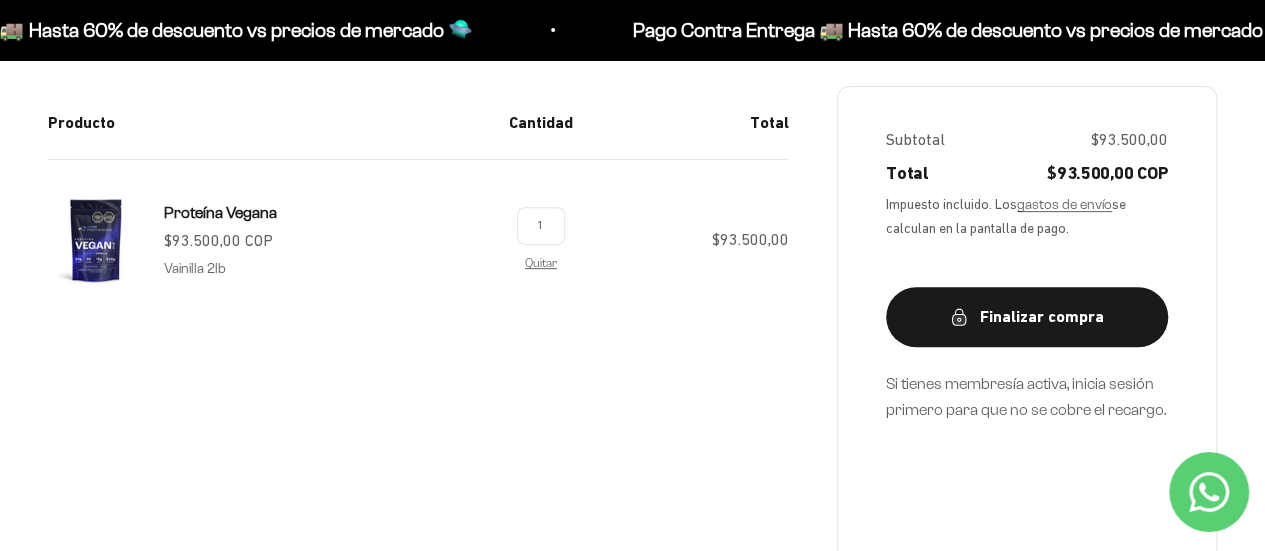 scroll, scrollTop: 400, scrollLeft: 0, axis: vertical 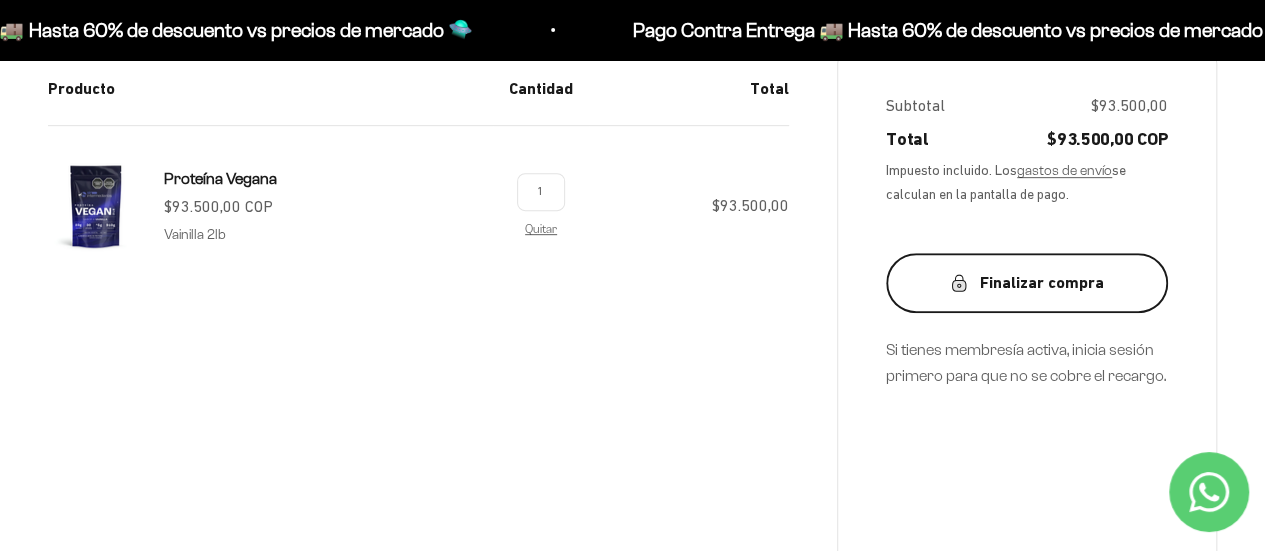 click on "Finalizar compra" at bounding box center (1027, 283) 